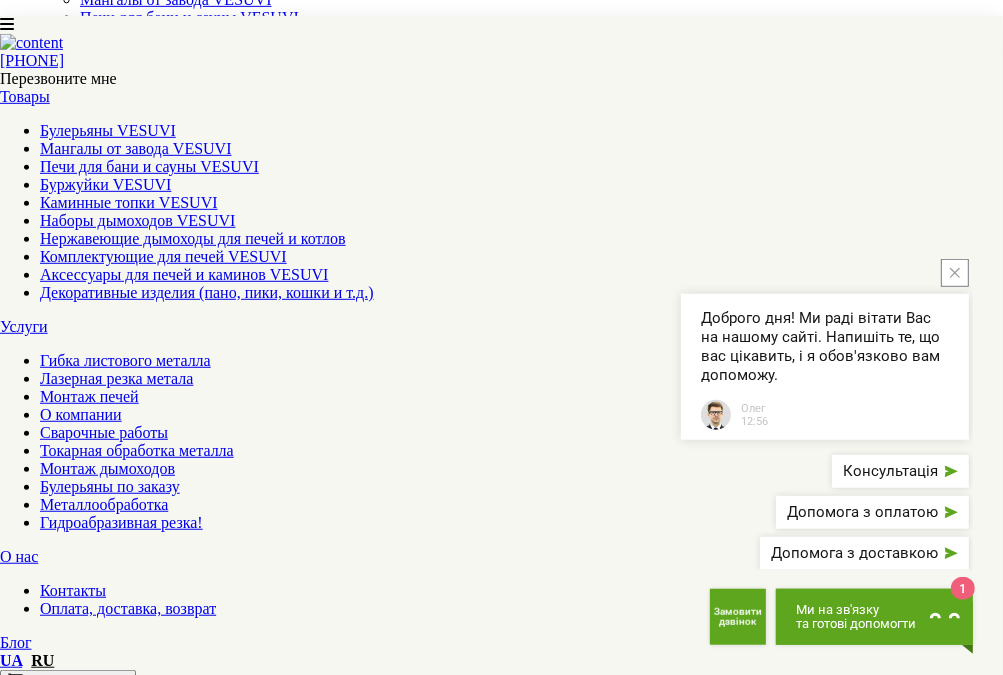 scroll, scrollTop: 105, scrollLeft: 0, axis: vertical 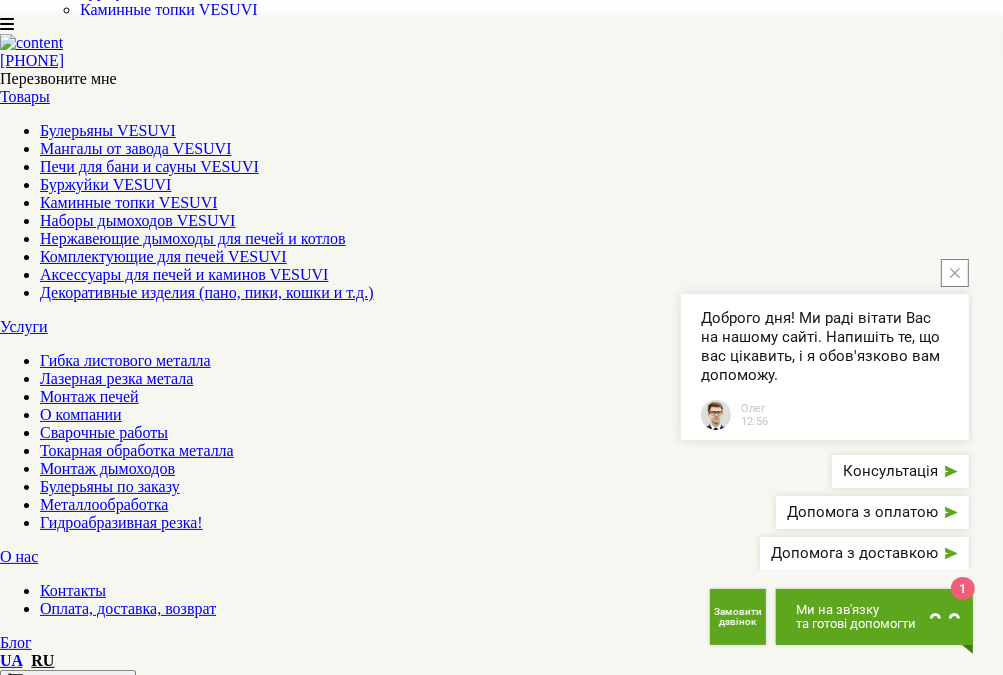 click at bounding box center (955, 273) 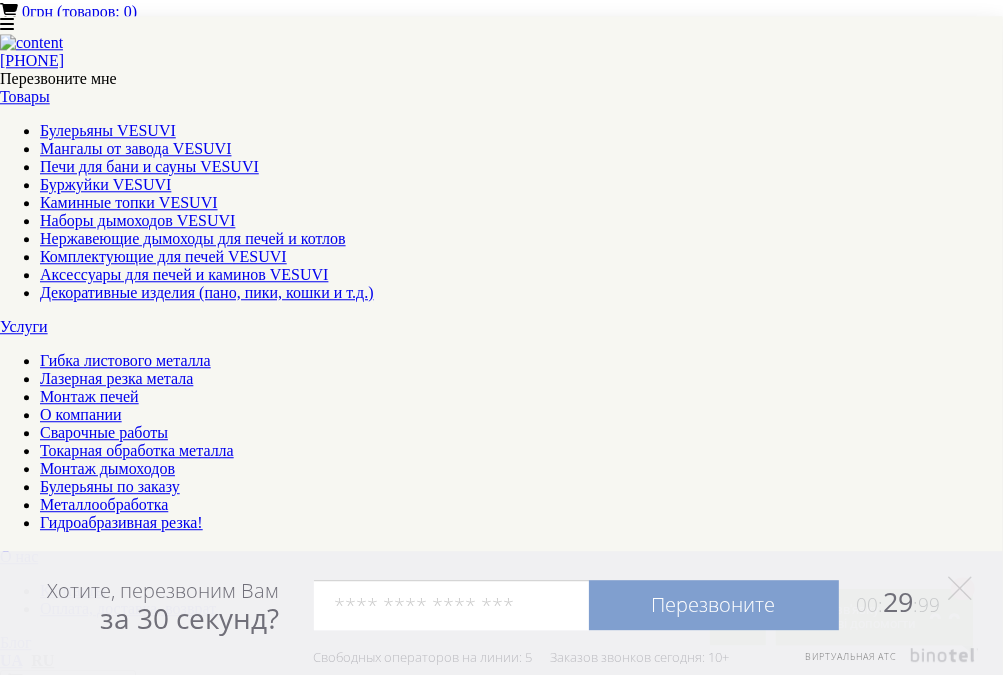 scroll, scrollTop: 528, scrollLeft: 0, axis: vertical 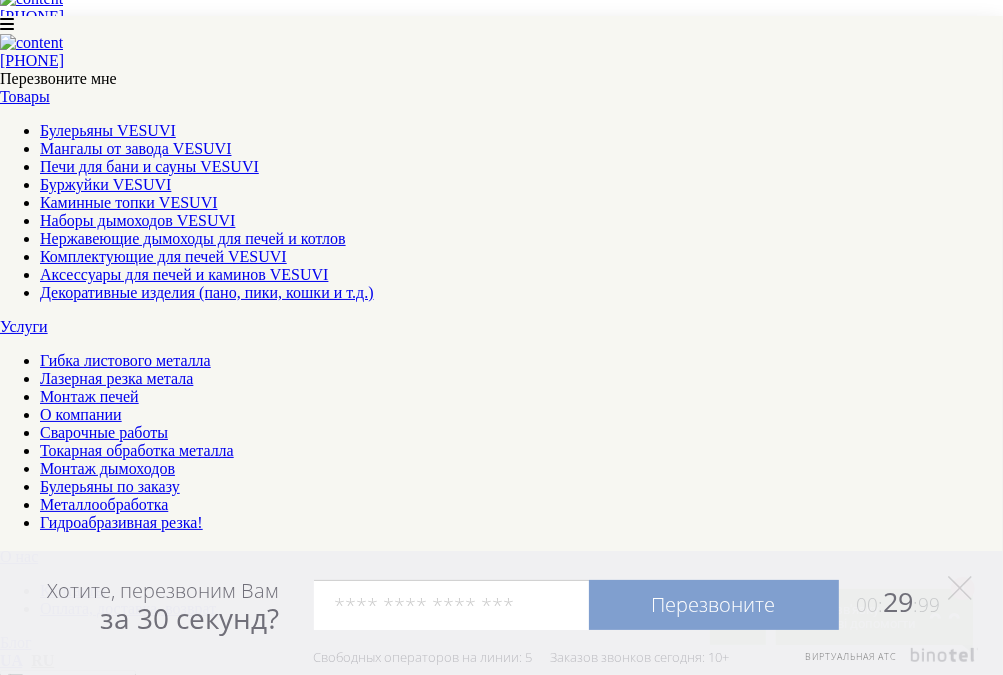 click on "▼ Открыть полное описание ▼" at bounding box center [501, 2138] 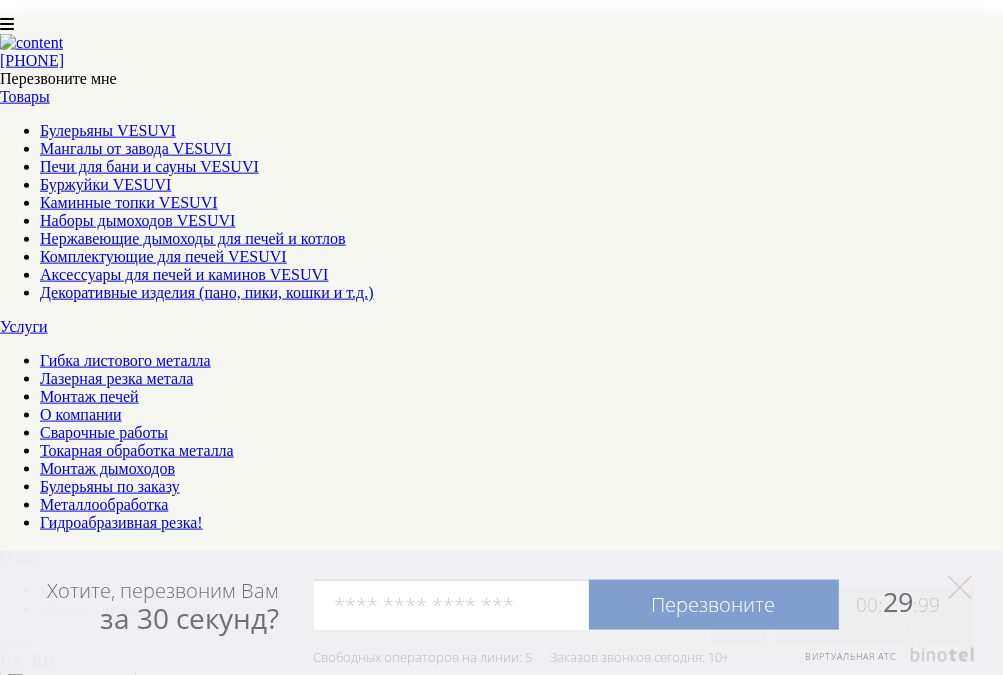 scroll, scrollTop: 1478, scrollLeft: 0, axis: vertical 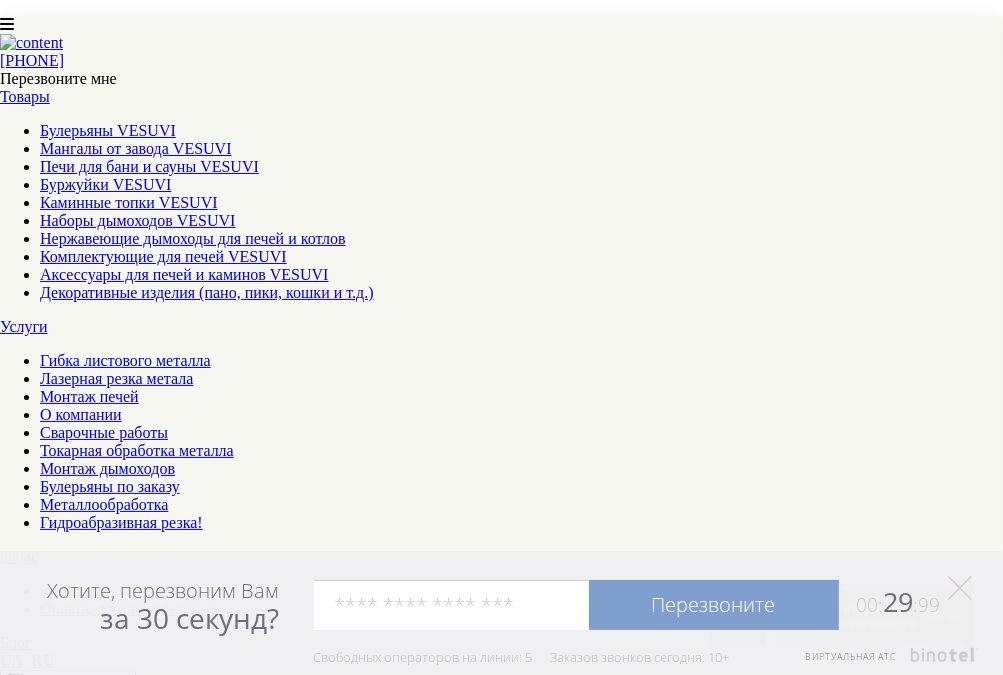 click at bounding box center (13, 3572) 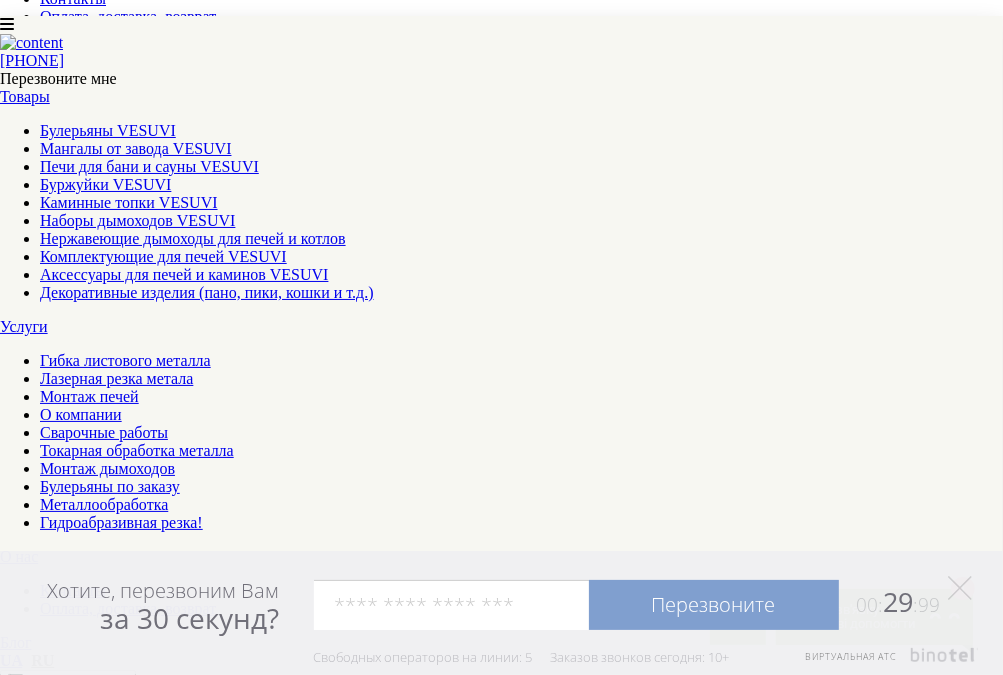 scroll, scrollTop: 0, scrollLeft: 0, axis: both 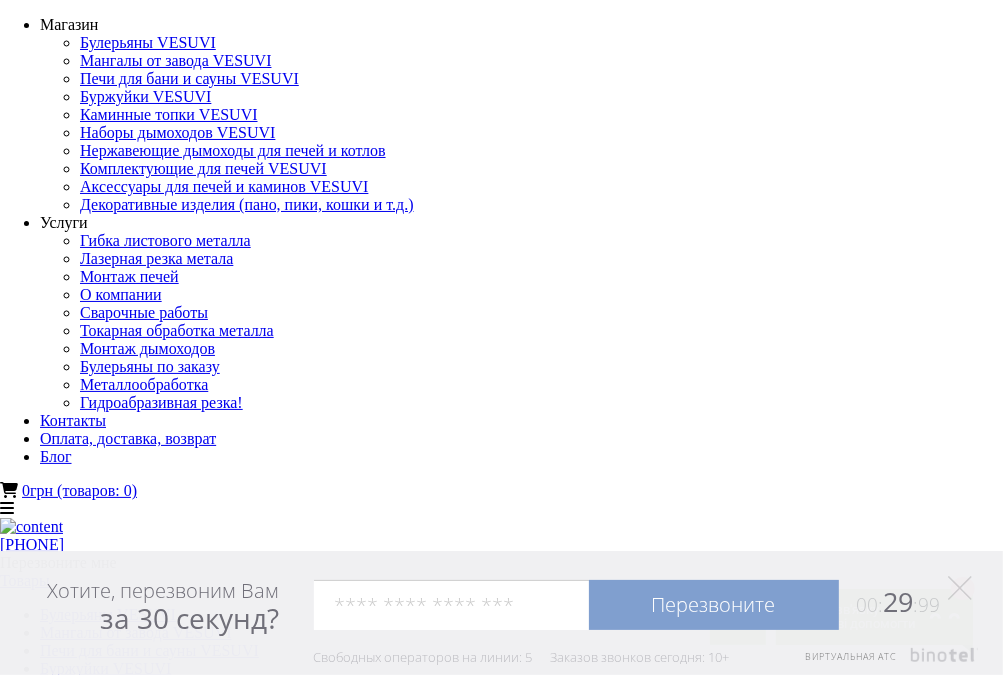 click on "Булерьяны VESUVI" at bounding box center [108, 614] 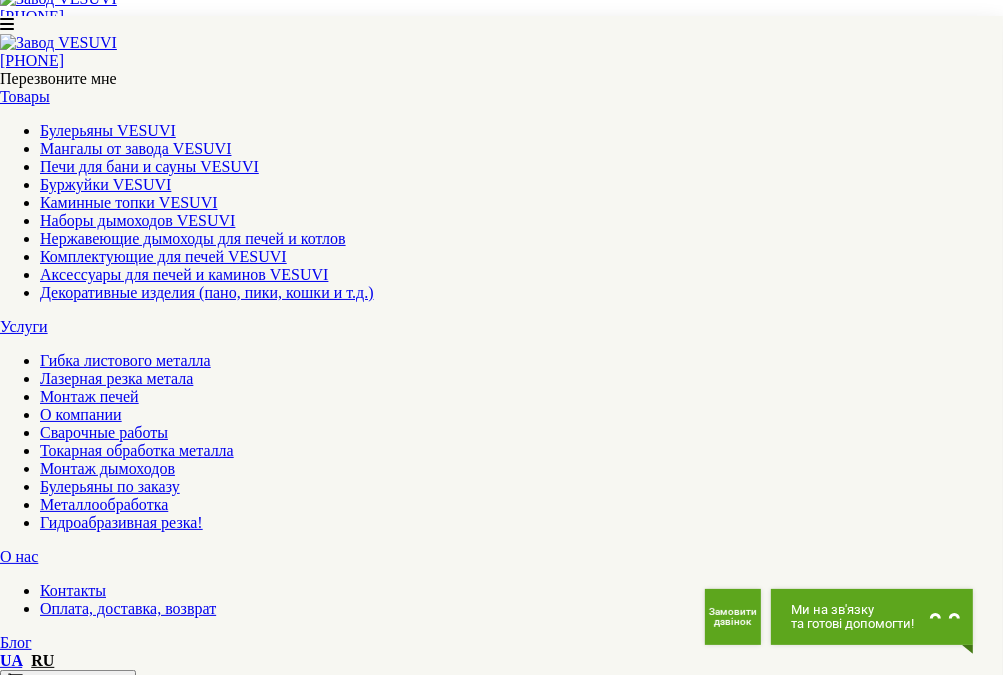 scroll, scrollTop: 0, scrollLeft: 0, axis: both 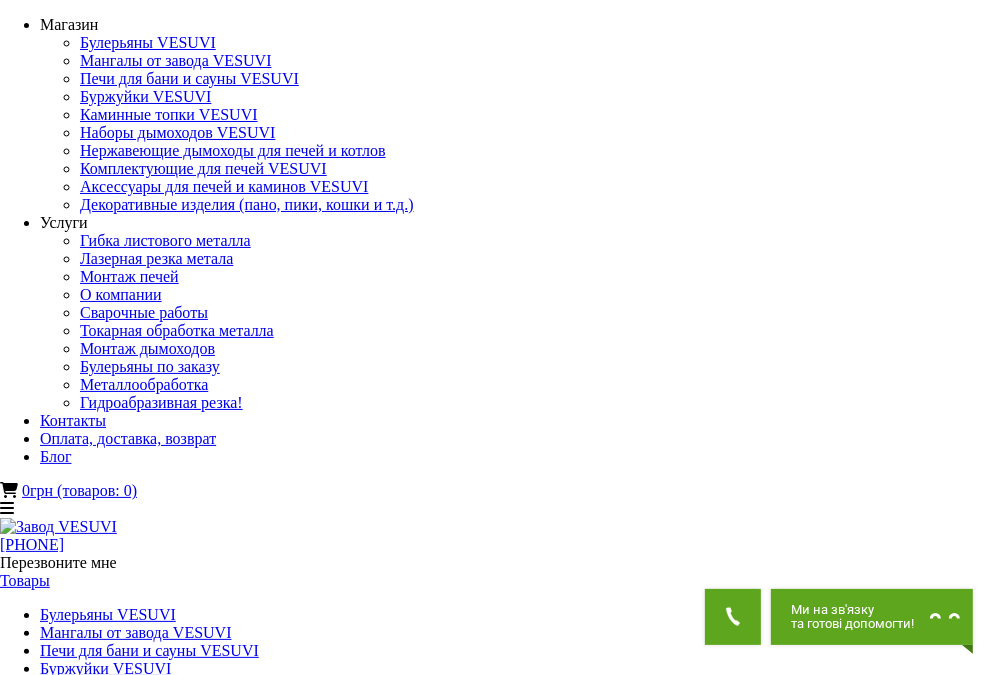 click on "**********" at bounding box center [149, 2296] 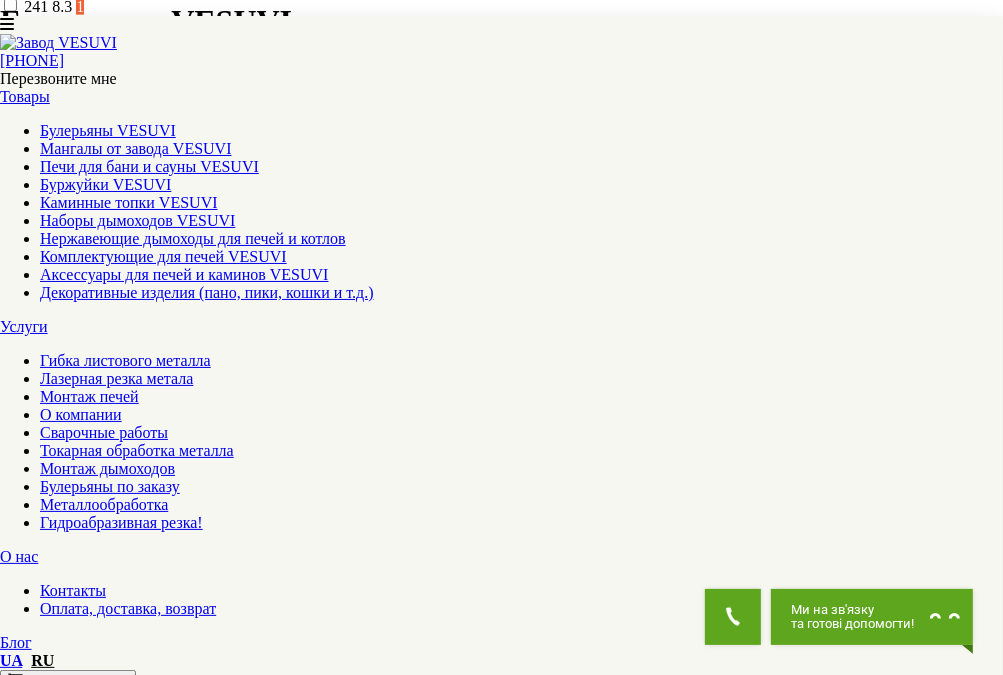 scroll, scrollTop: 1900, scrollLeft: 0, axis: vertical 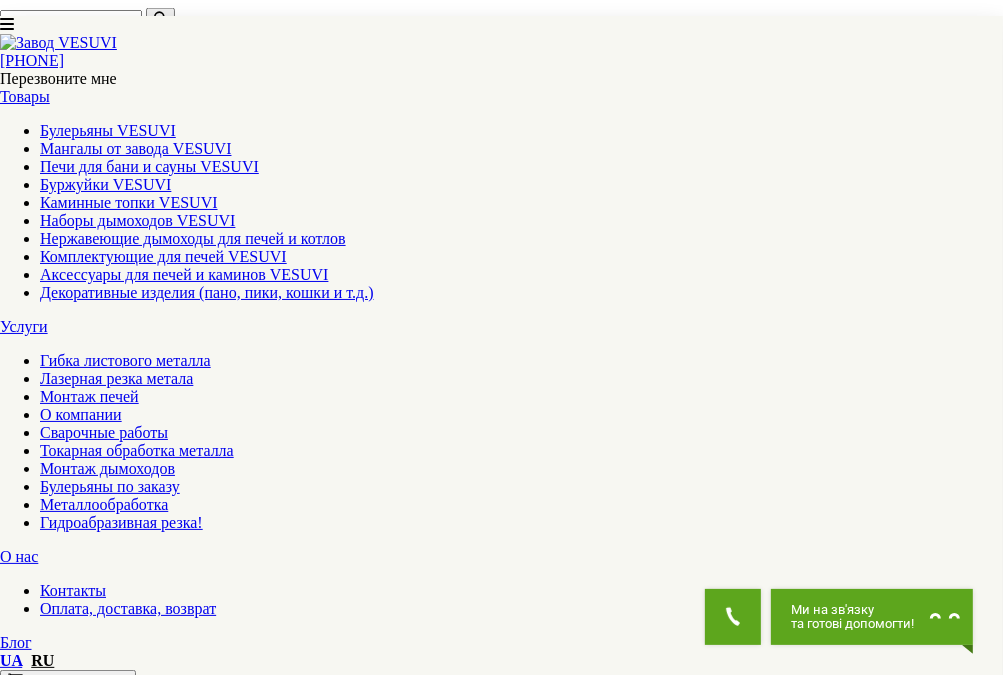 click on "Турбо булерьян VESUVI classic 00 для принудительного обдува" at bounding box center [217, 11349] 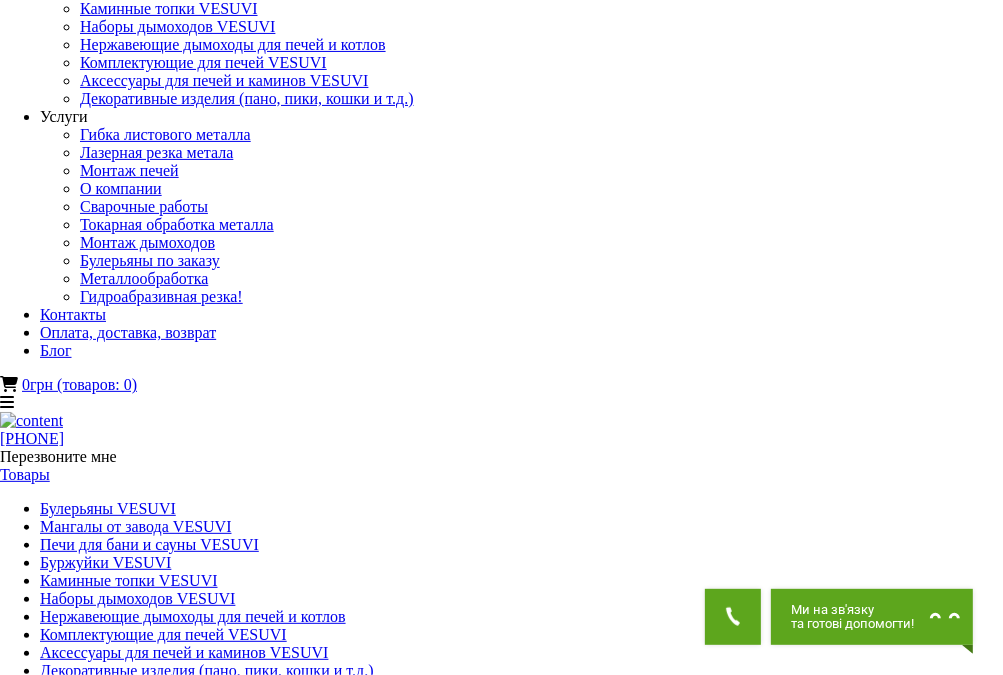 scroll, scrollTop: 0, scrollLeft: 0, axis: both 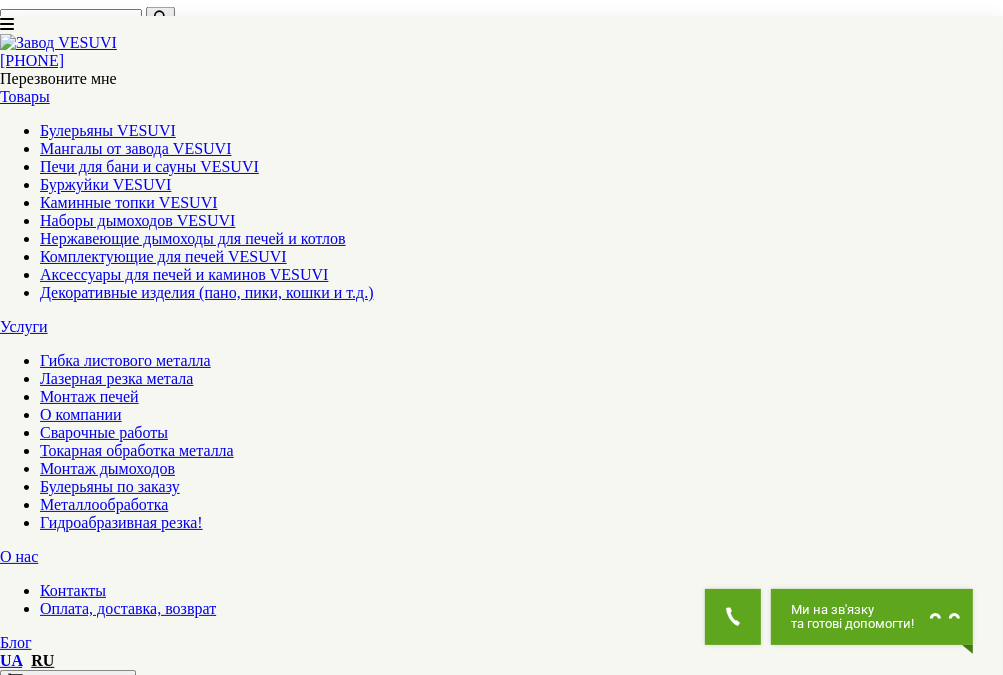 click on "Булерьян VESUVI с варочной поверхностью 00 и коллекторами" at bounding box center (217, 12213) 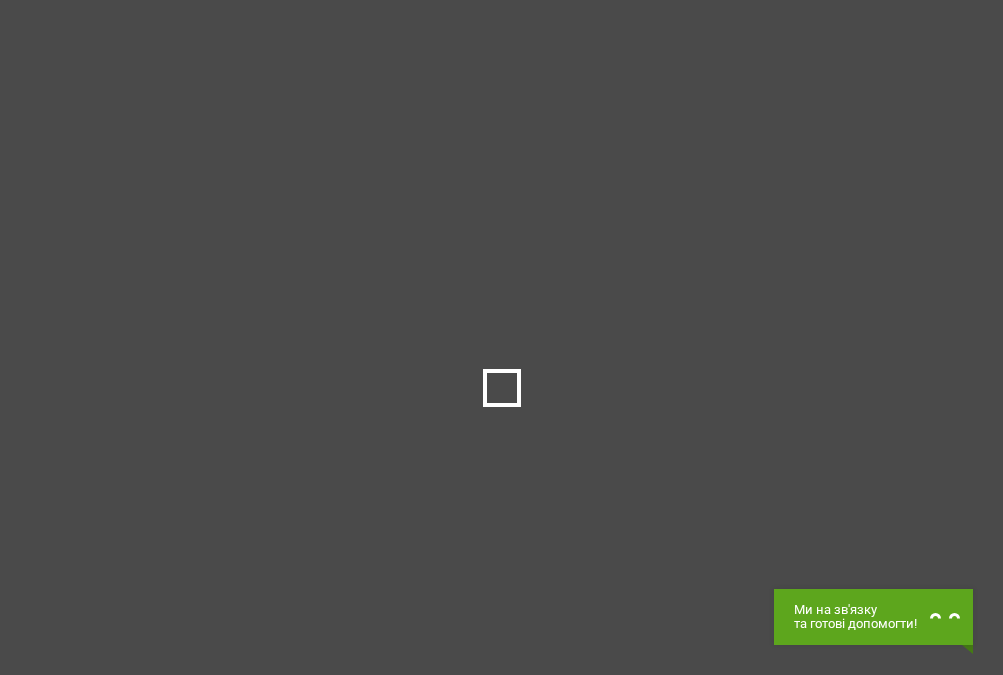 scroll, scrollTop: 0, scrollLeft: 0, axis: both 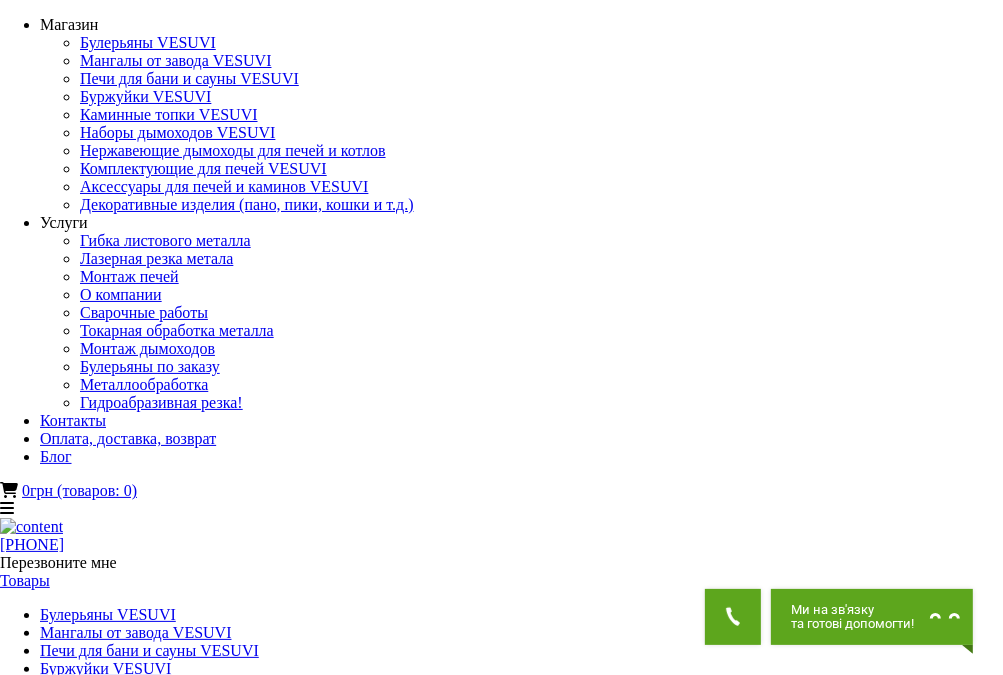 click at bounding box center [51, 1627] 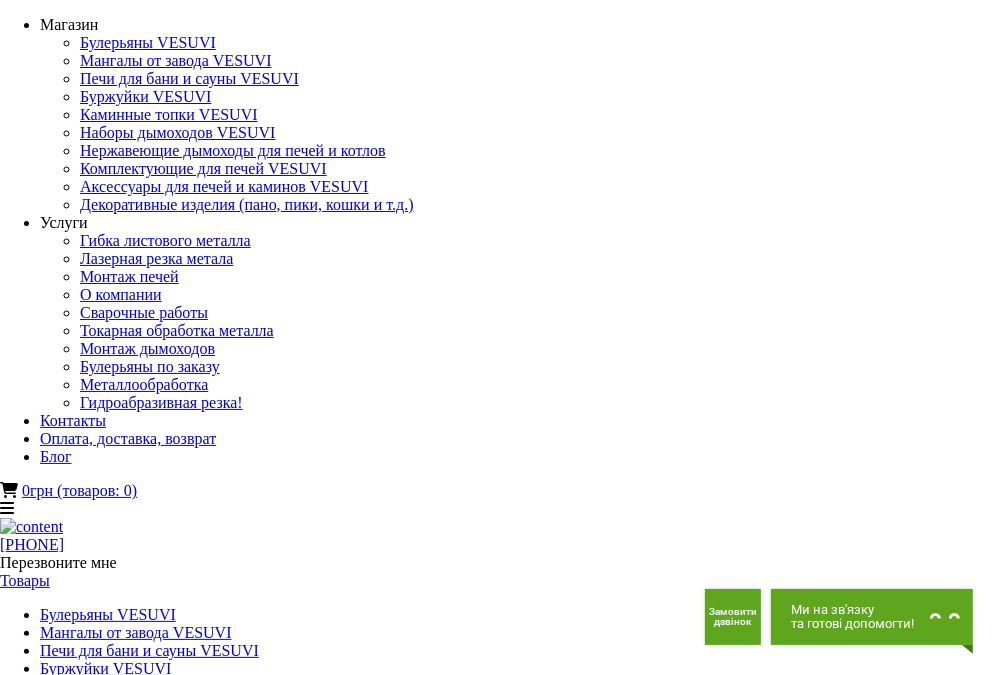 click at bounding box center [51, 1519] 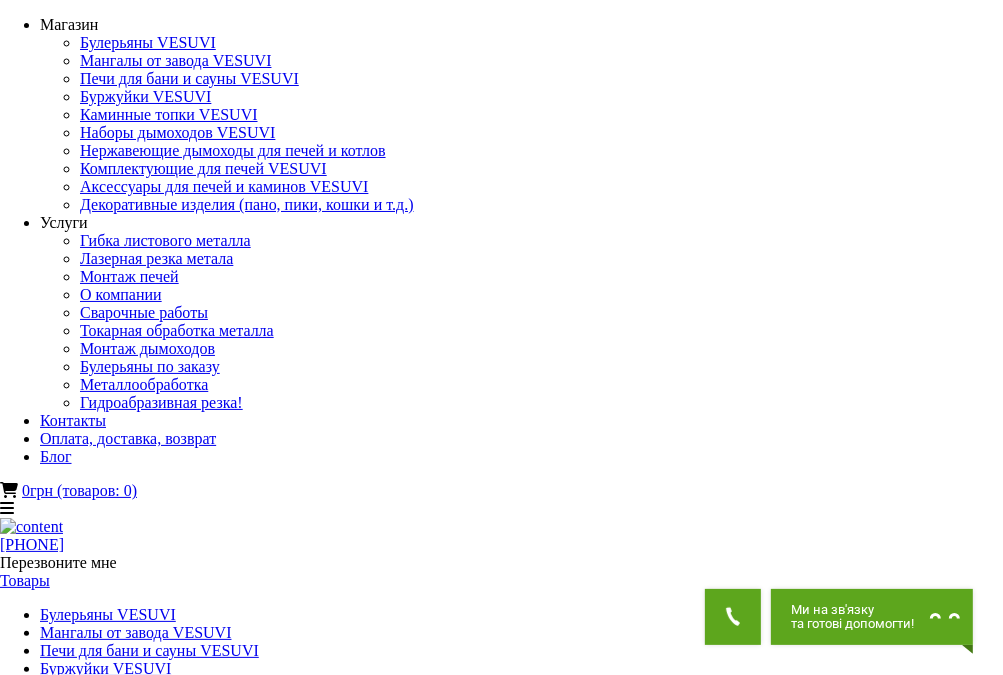 click at bounding box center (51, 1735) 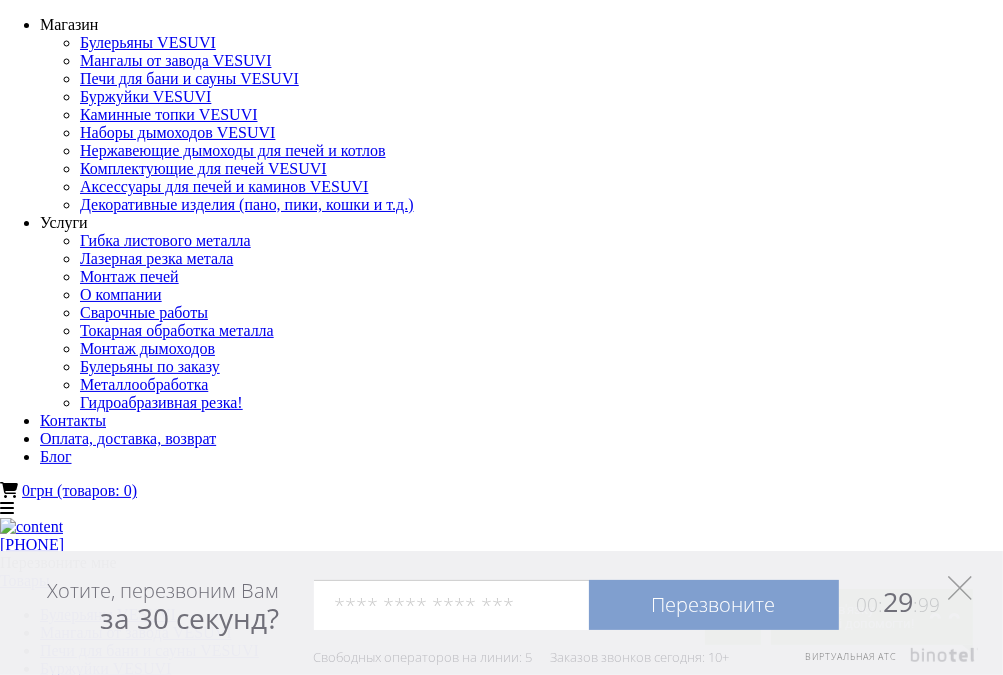 click 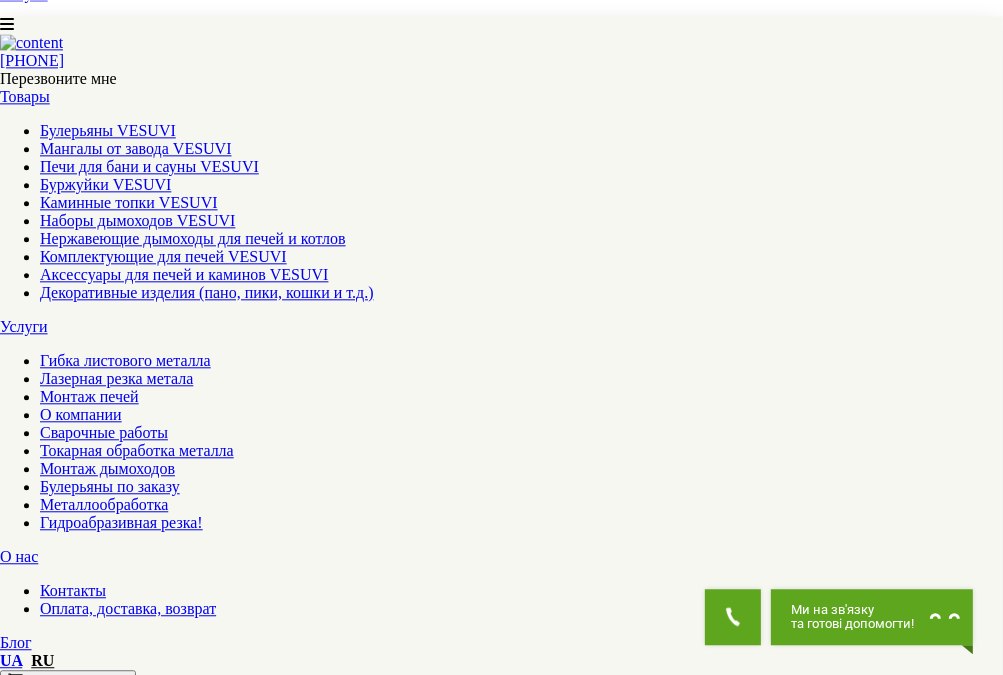 scroll, scrollTop: 844, scrollLeft: 0, axis: vertical 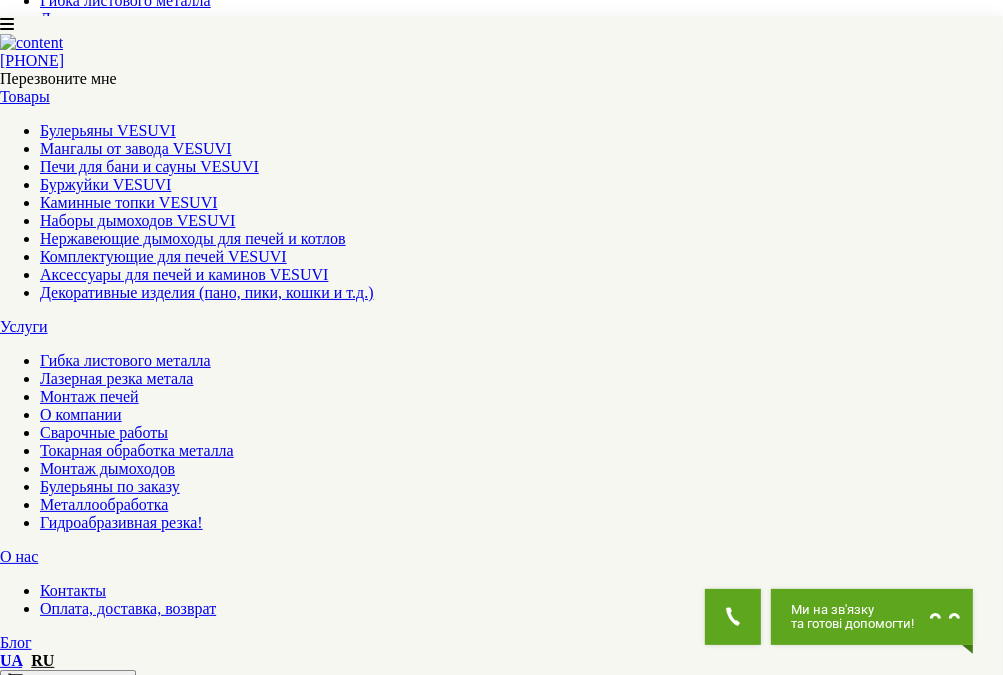 click on "▼ Открыть полное описание ▼" at bounding box center [501, 2183] 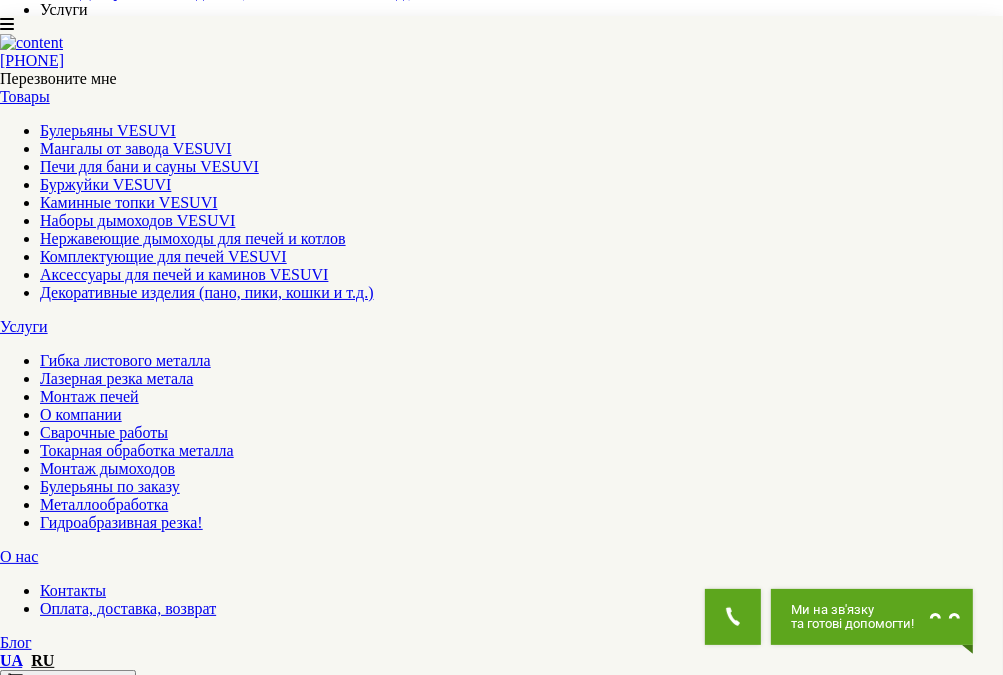 scroll, scrollTop: 0, scrollLeft: 0, axis: both 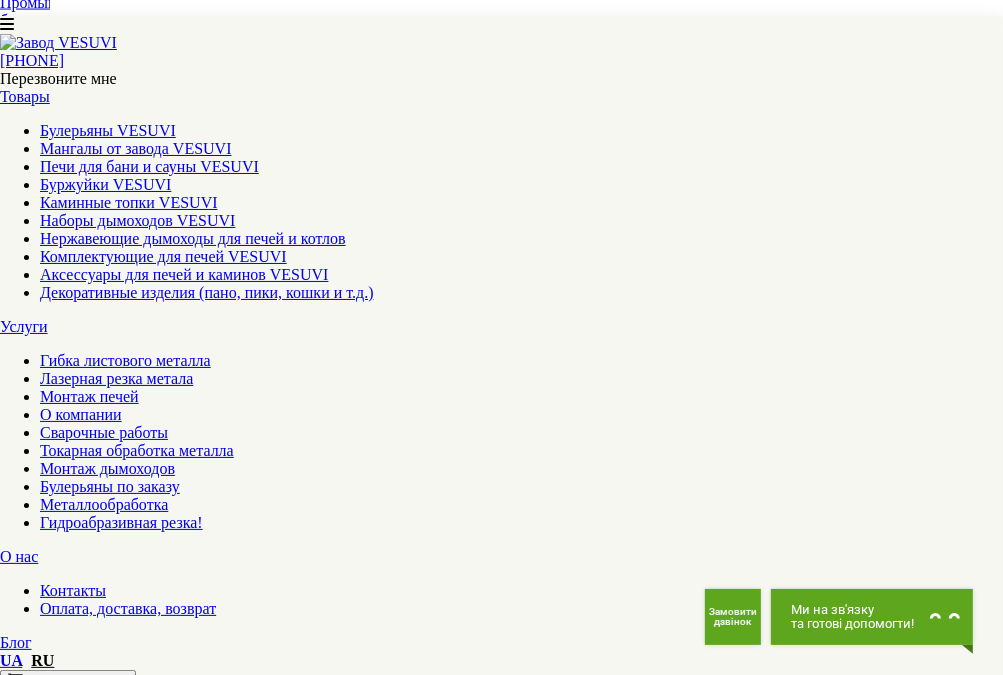 click on "2" at bounding box center (44, 13375) 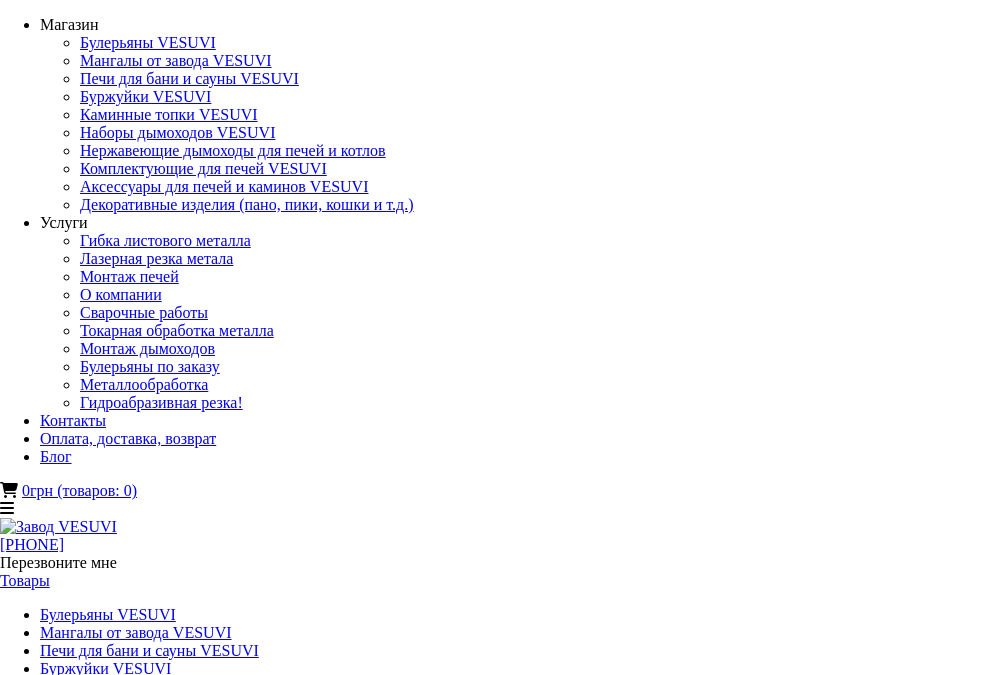 scroll, scrollTop: 0, scrollLeft: 0, axis: both 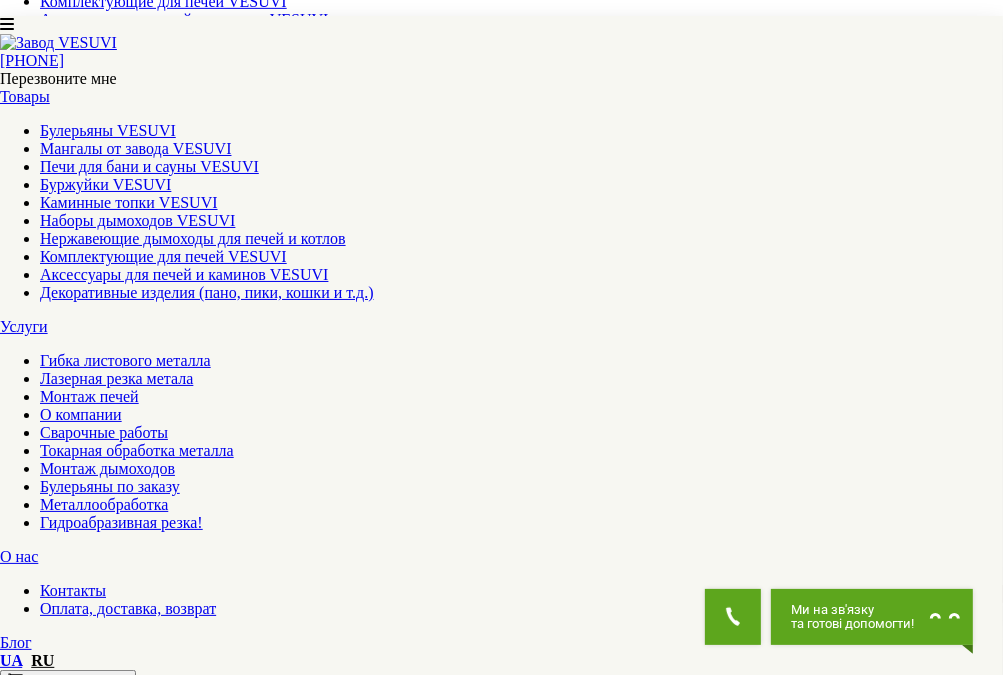 click on "Булерьян VESUVI classic тип 01 со стеклом" at bounding box center [149, 5428] 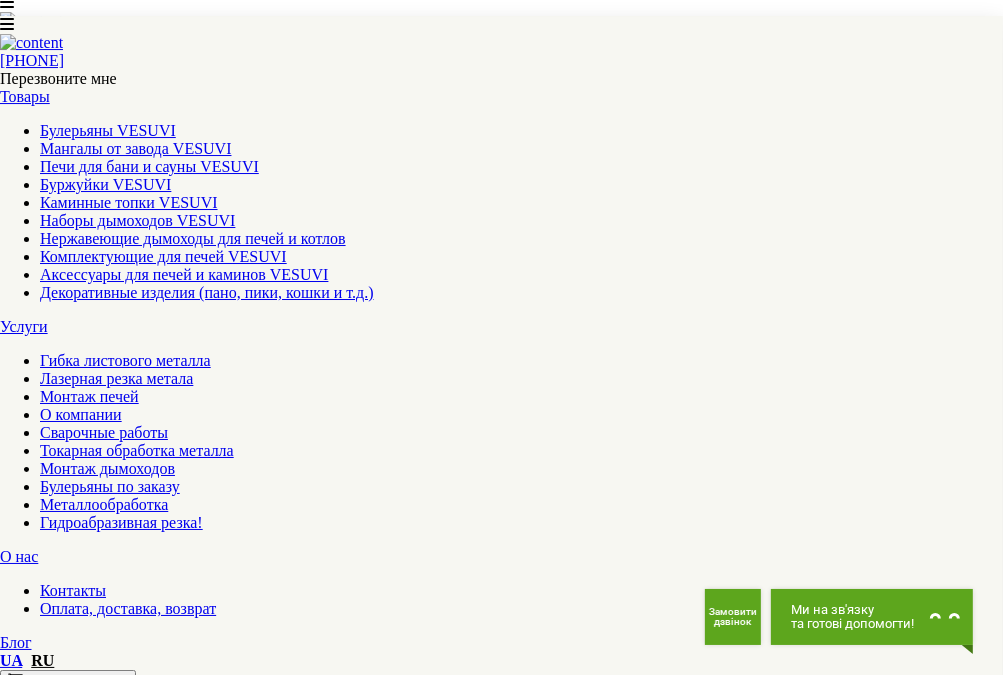 scroll, scrollTop: 528, scrollLeft: 0, axis: vertical 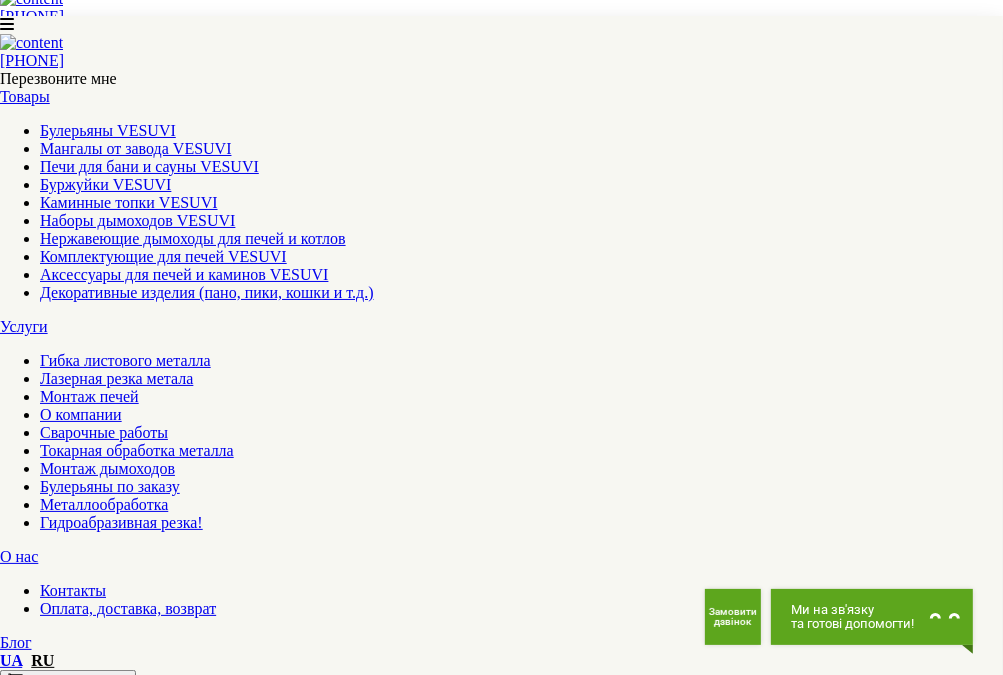 click on "▼ Открыть полное описание ▼" at bounding box center (501, 2156) 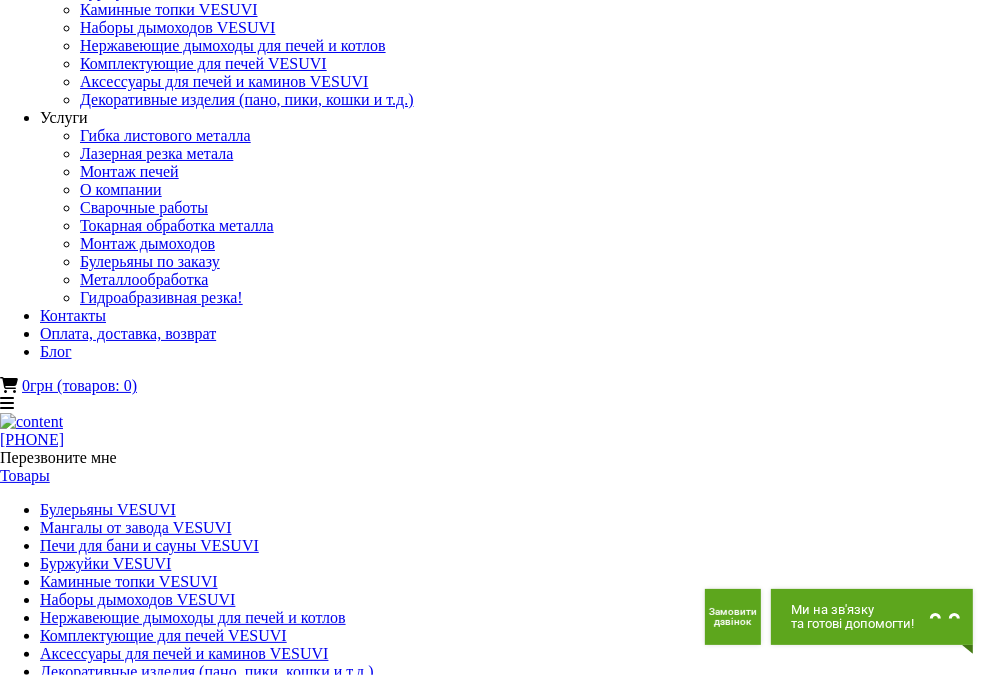 scroll, scrollTop: 0, scrollLeft: 0, axis: both 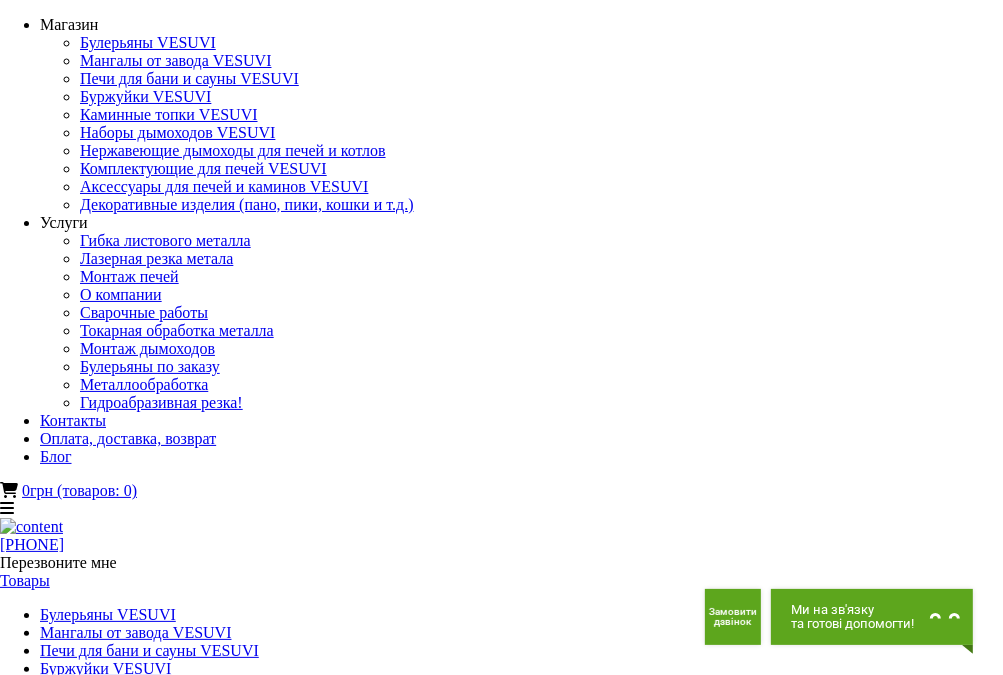 click on "Купить" at bounding box center (29, 1663) 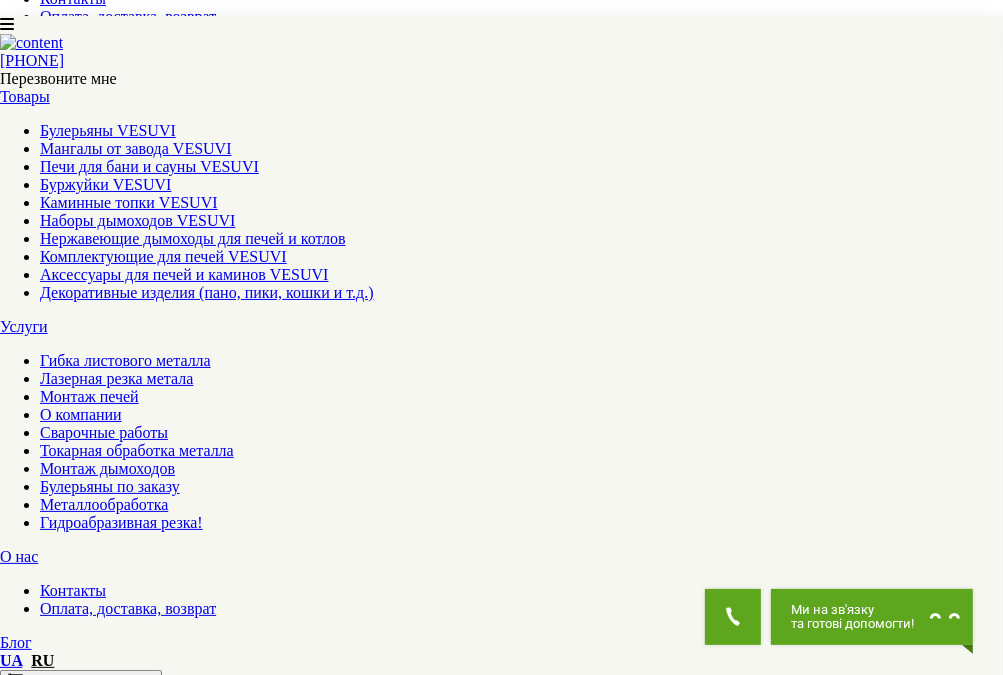 scroll, scrollTop: 0, scrollLeft: 0, axis: both 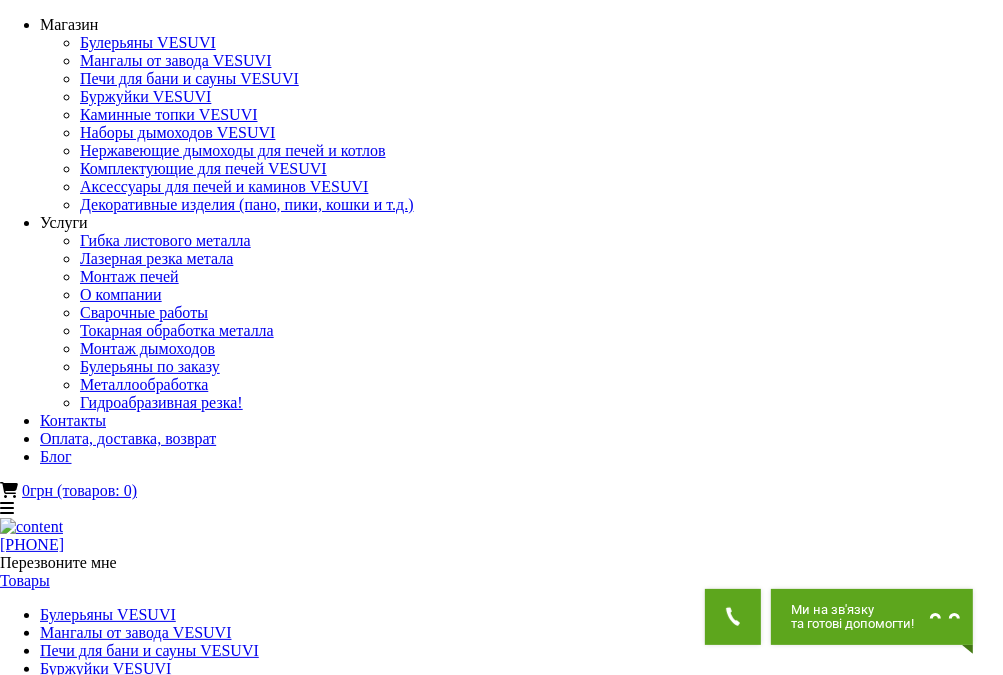 click on "Товаров 1  (20649грн)" at bounding box center (81, 1164) 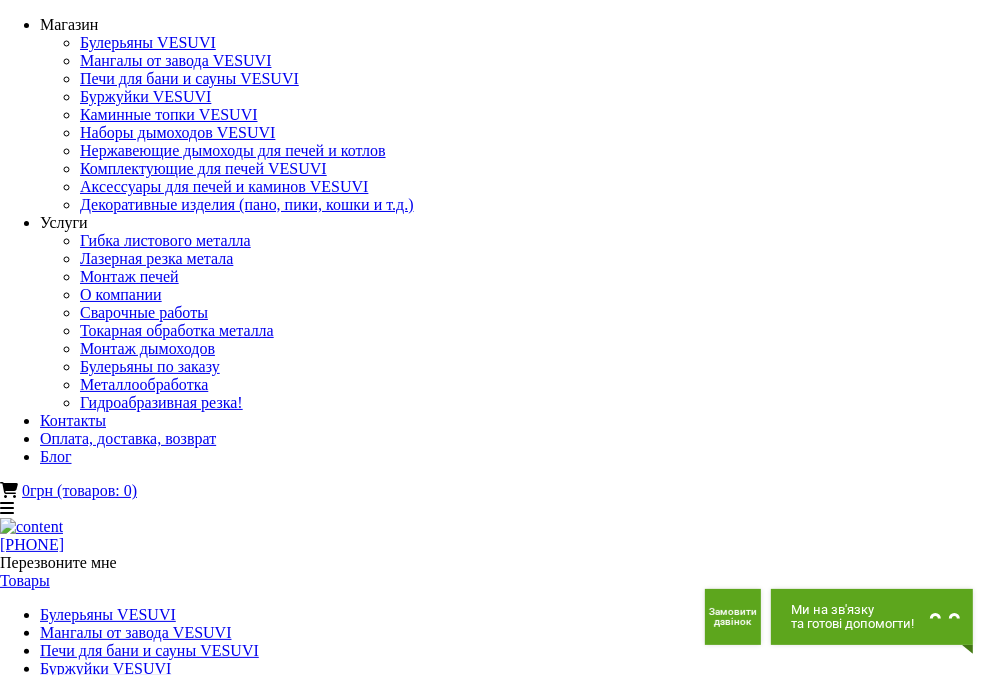click on "Оформить заказ" at bounding box center [225, 1337] 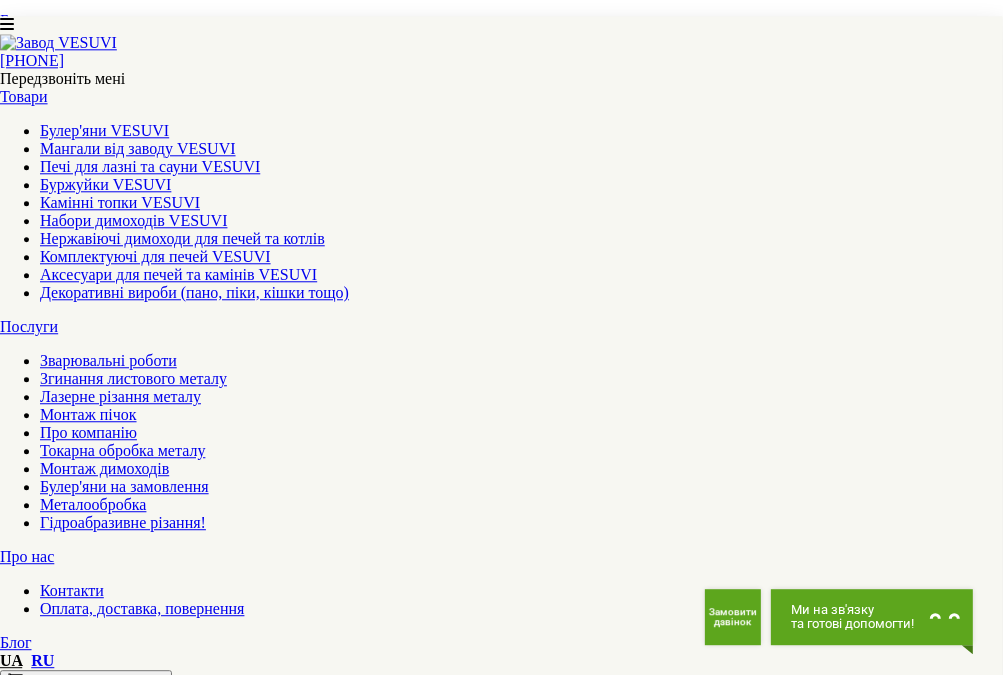 scroll, scrollTop: 1161, scrollLeft: 0, axis: vertical 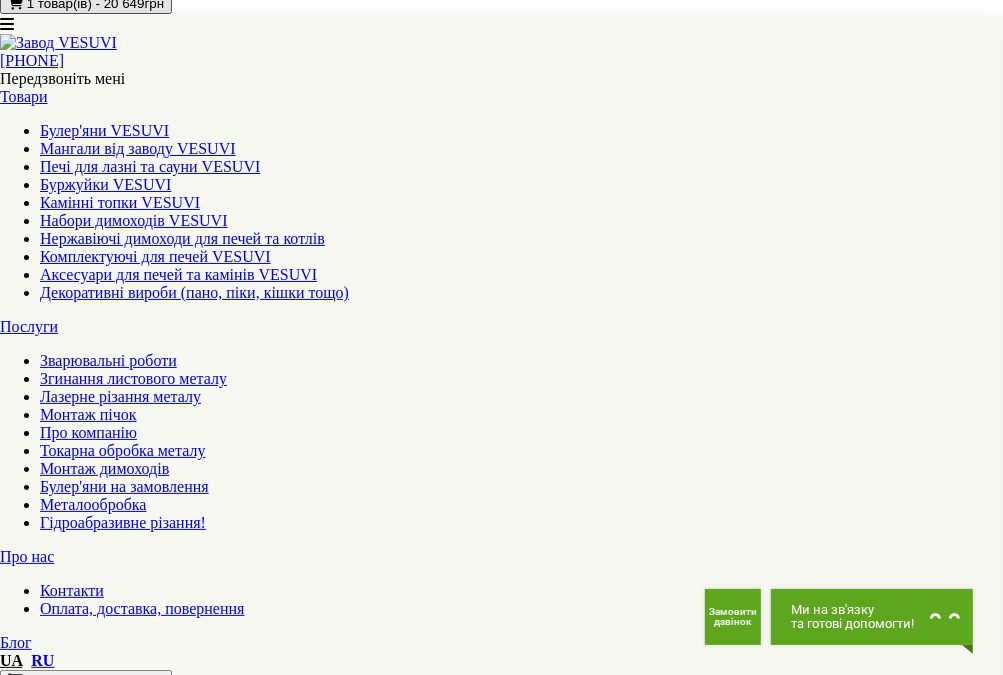 click at bounding box center [252, 1070] 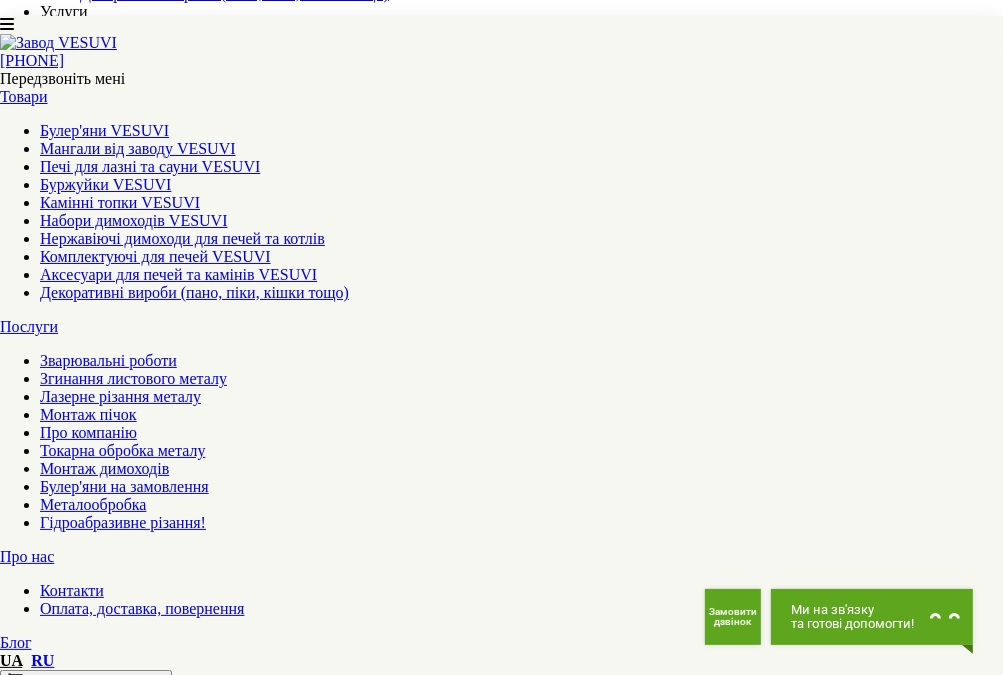 scroll, scrollTop: 0, scrollLeft: 0, axis: both 